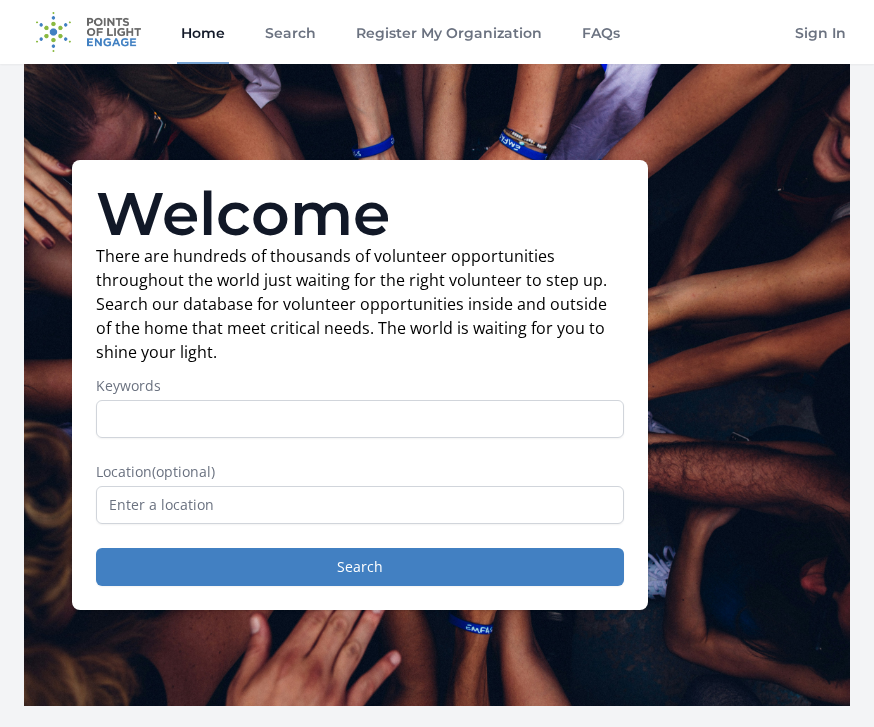 scroll, scrollTop: 0, scrollLeft: 0, axis: both 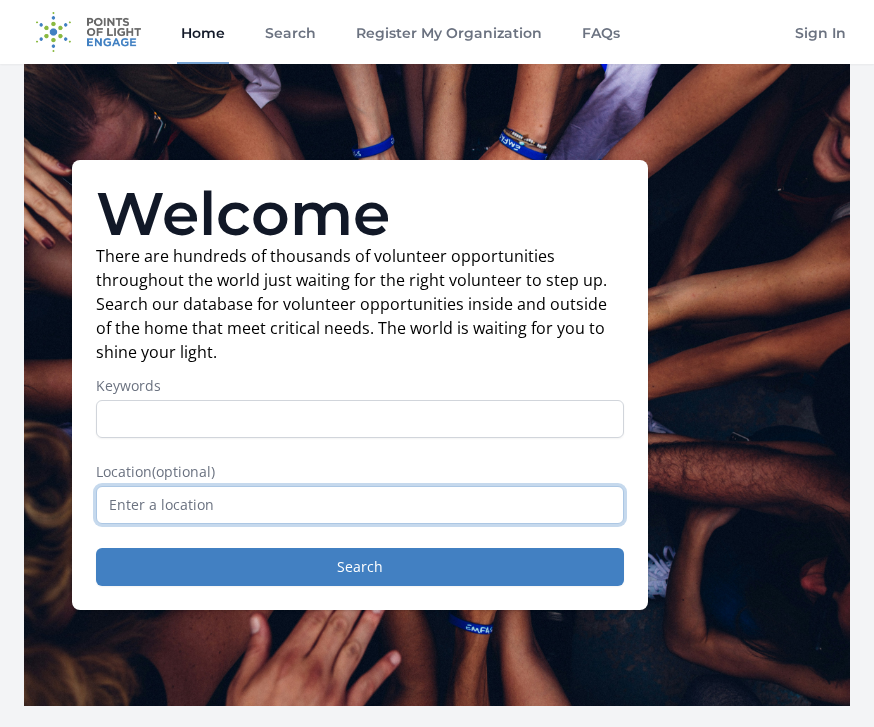 click at bounding box center (360, 505) 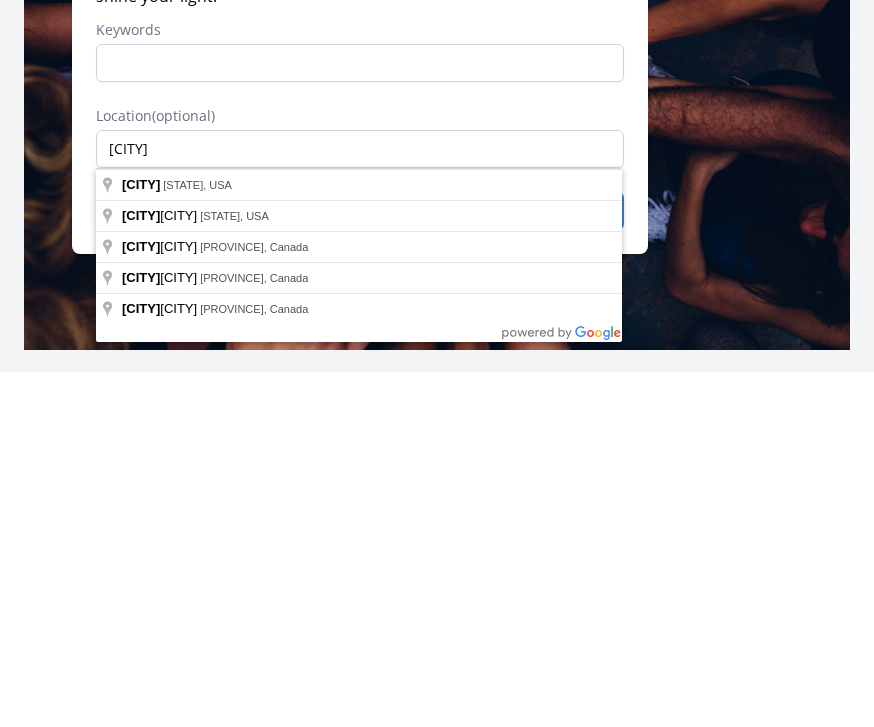 type on "Brewer, ME, USA" 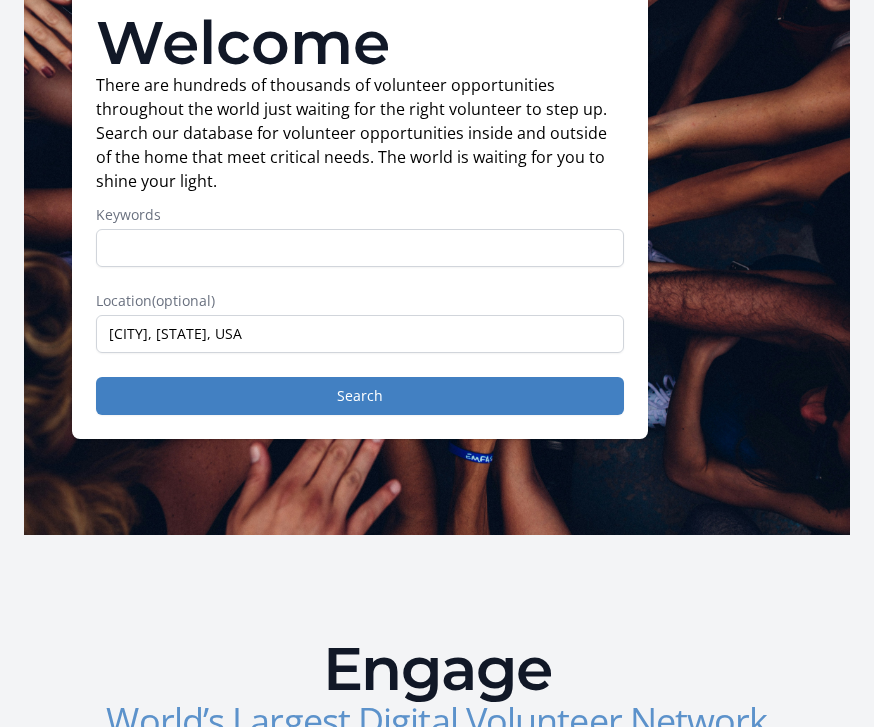 scroll, scrollTop: 170, scrollLeft: 0, axis: vertical 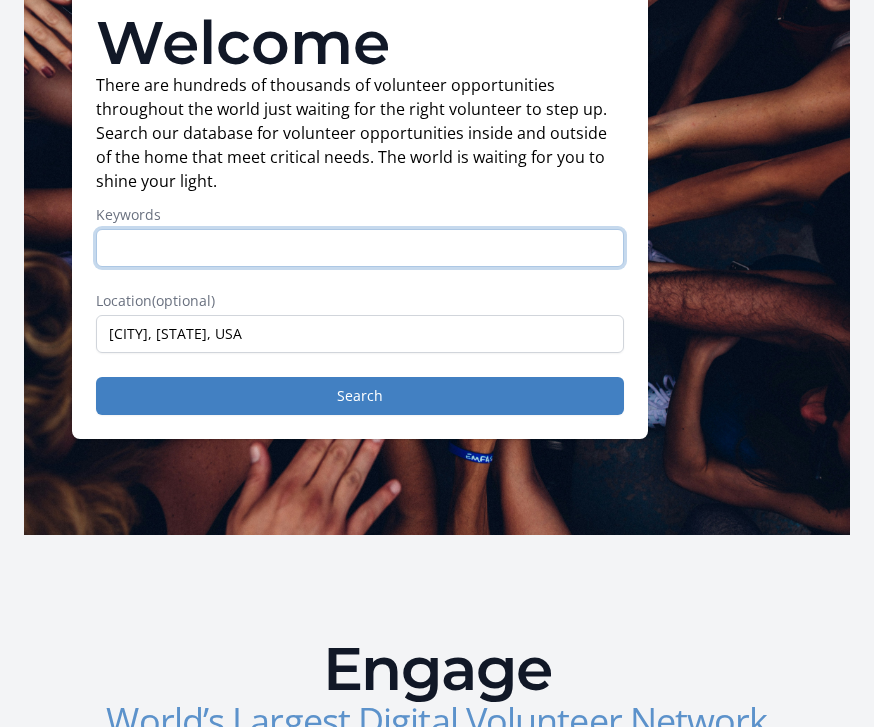 click on "Keywords" at bounding box center (360, 249) 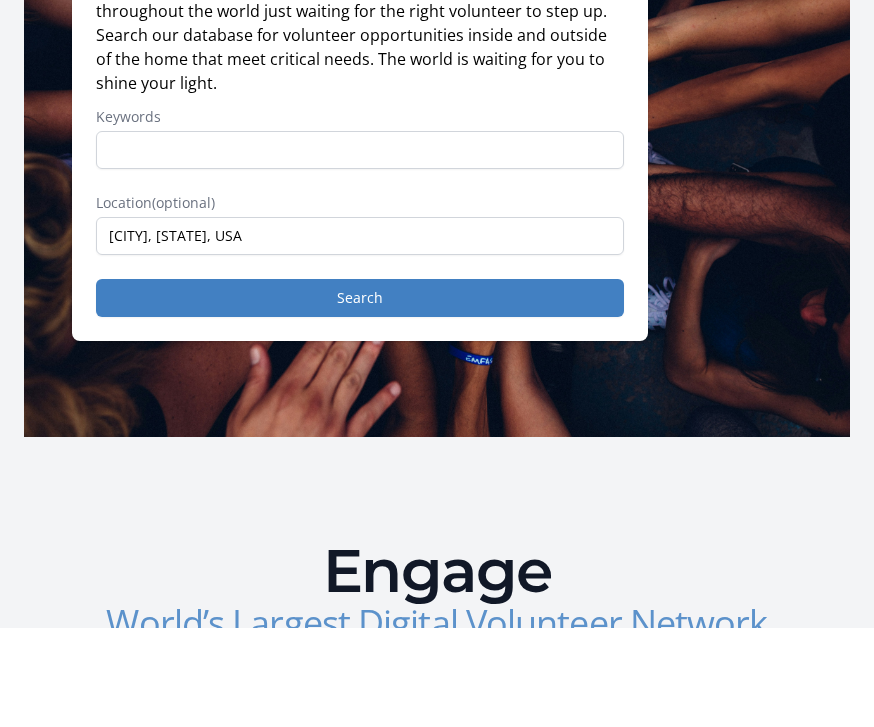 click on "There are hundreds of thousands of volunteer opportunities throughout the world just waiting for the right volunteer to step up. Search our database for volunteer opportunities inside and outside of the home that meet critical needs. The world is waiting for you to shine your light." at bounding box center [360, 134] 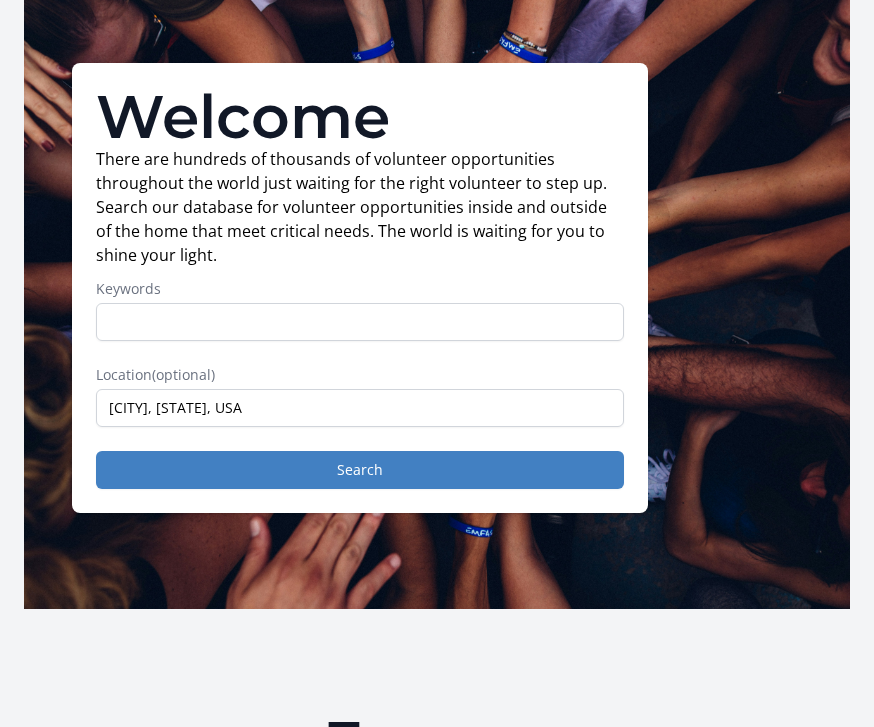 scroll, scrollTop: 0, scrollLeft: 0, axis: both 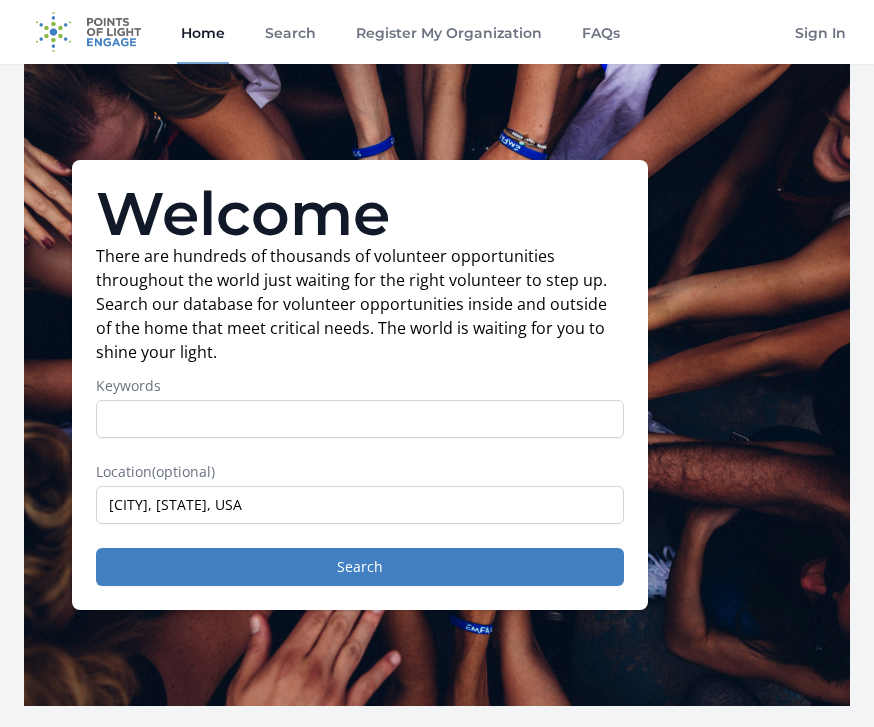 click on "Search" at bounding box center [360, 567] 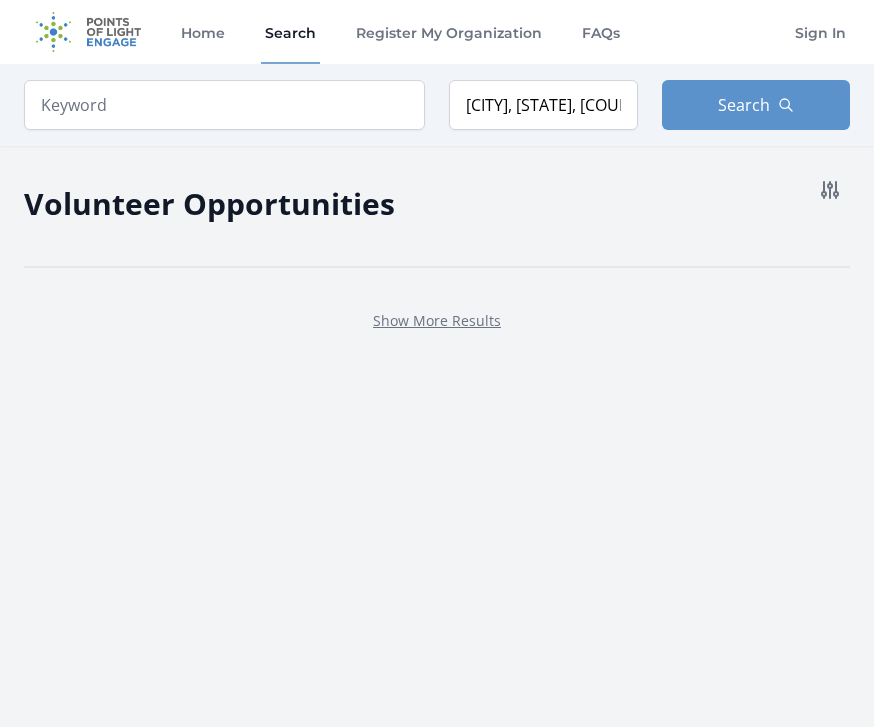 scroll, scrollTop: 0, scrollLeft: 0, axis: both 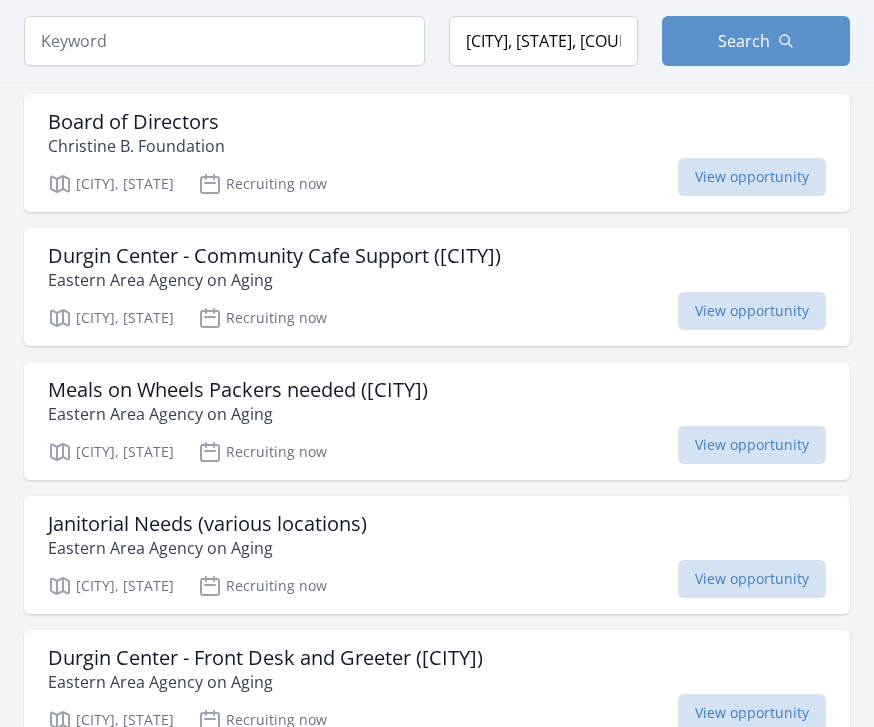 click on "View opportunity" at bounding box center [752, 445] 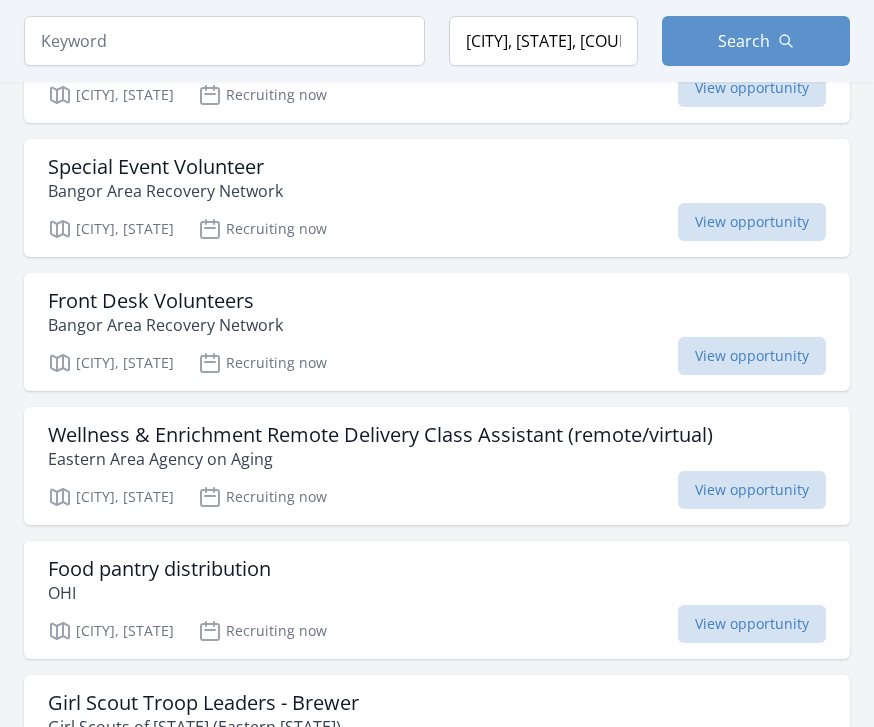 scroll, scrollTop: 1773, scrollLeft: 0, axis: vertical 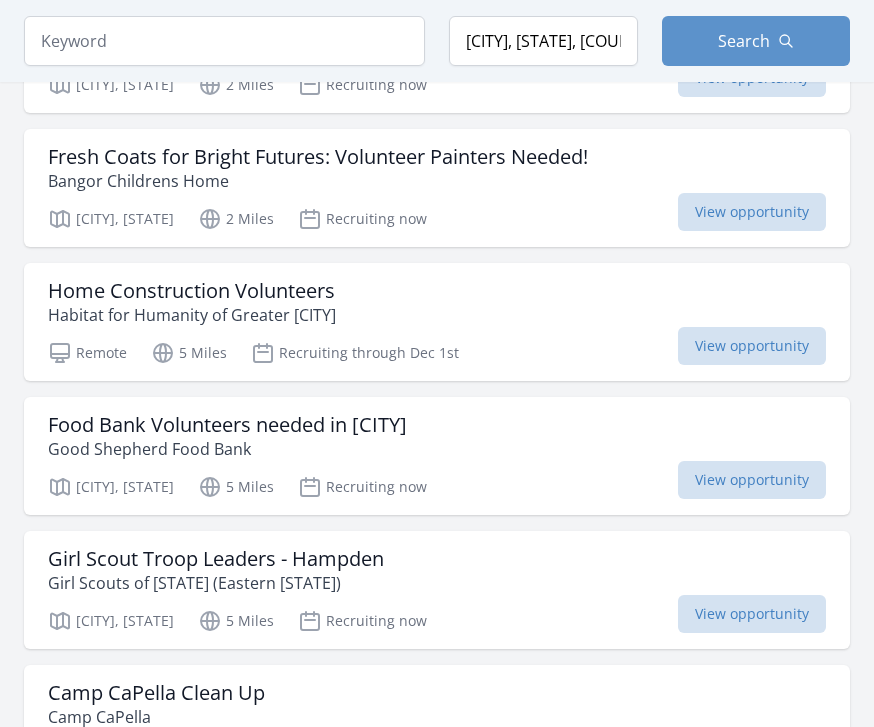 click on "View opportunity" at bounding box center (752, 480) 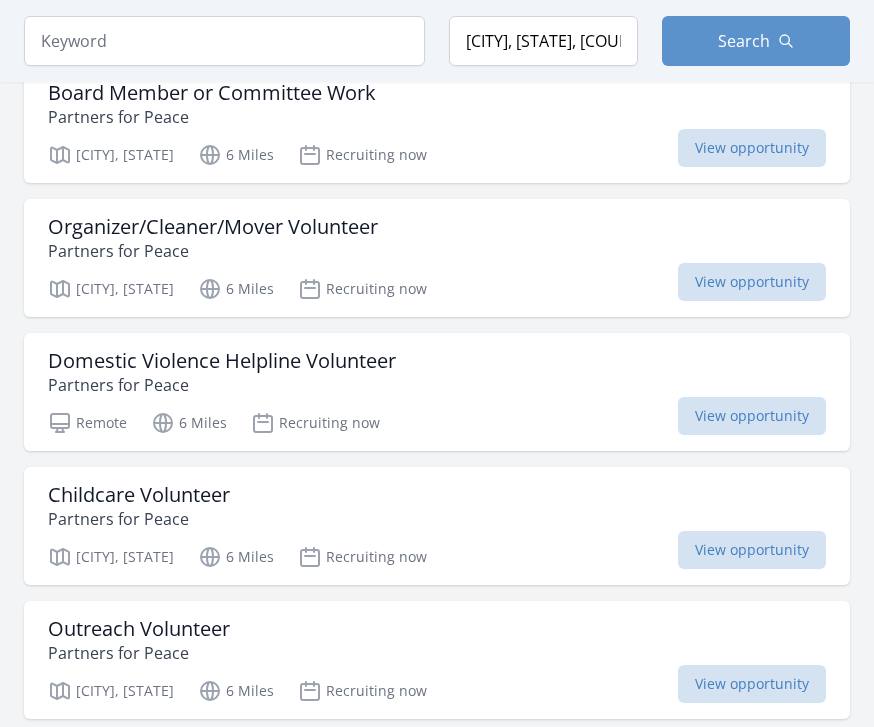 scroll, scrollTop: 4259, scrollLeft: 0, axis: vertical 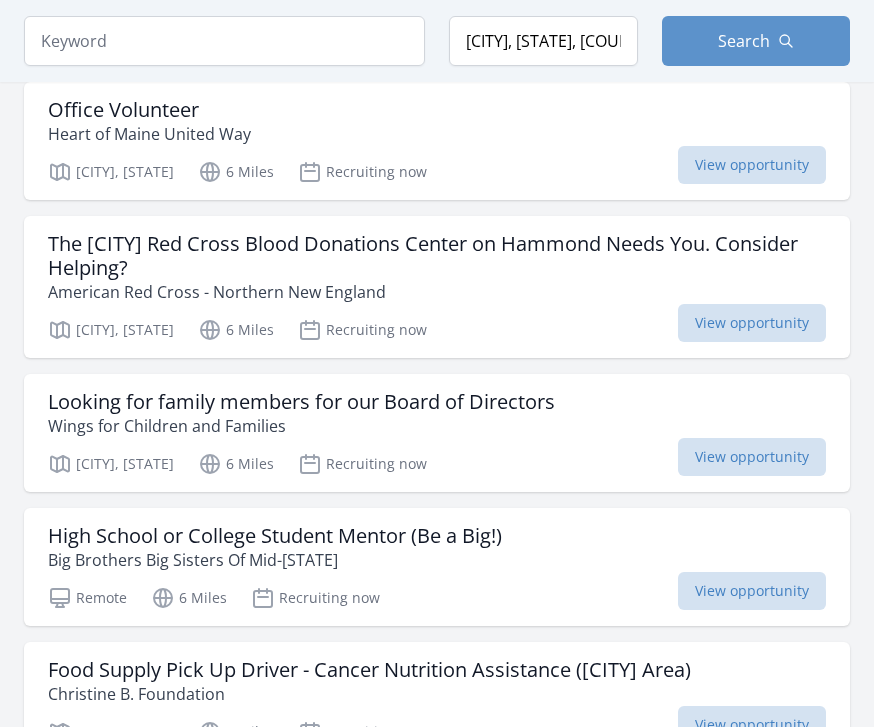 click on "View opportunity" at bounding box center [752, 165] 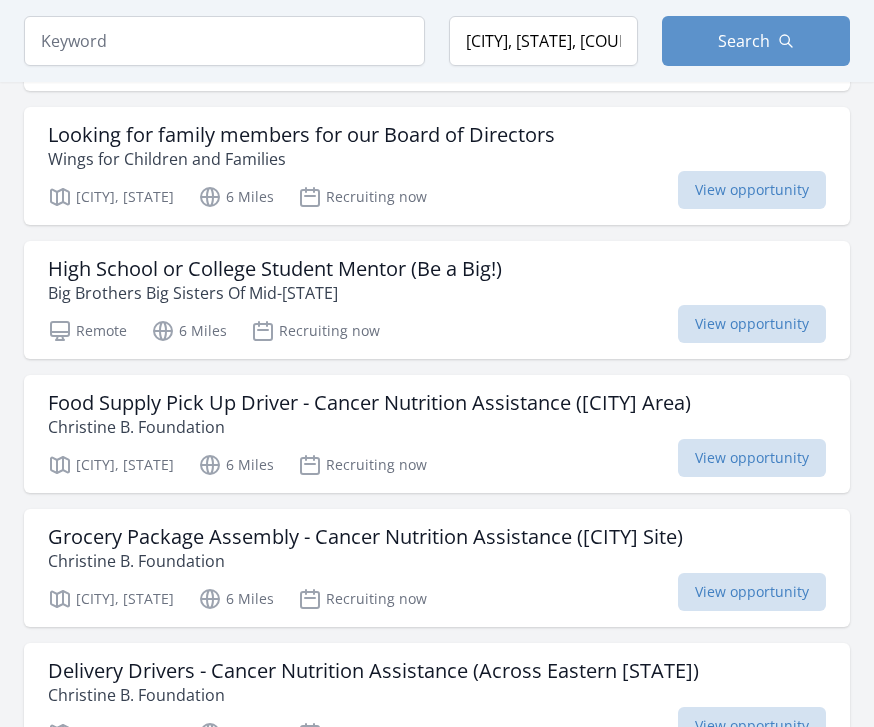 scroll, scrollTop: 5179, scrollLeft: 0, axis: vertical 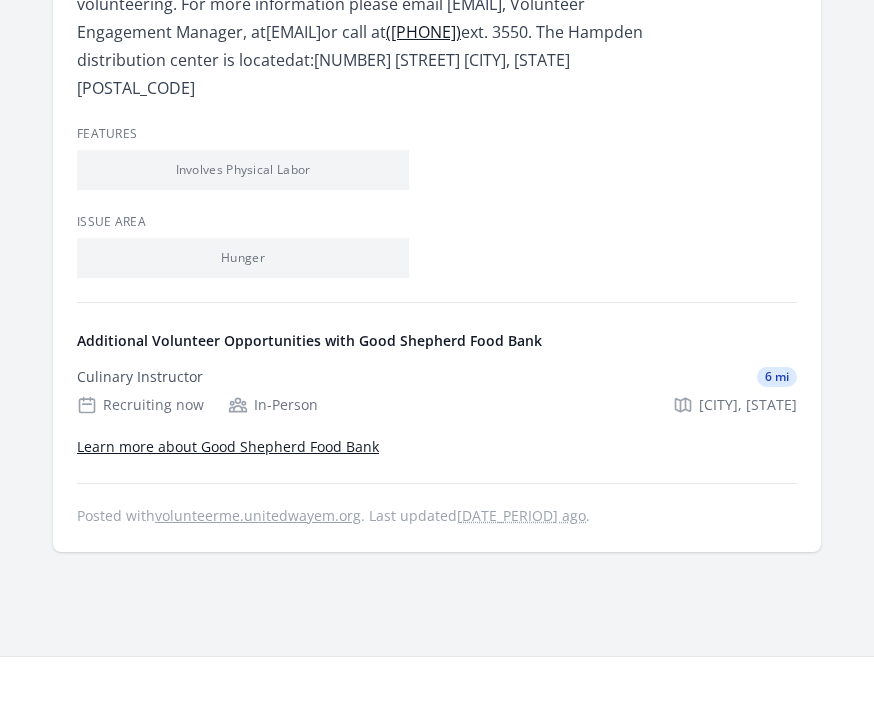 click on "Organization
Good Shepherd Food Bank
Food Bank Volunteers needed in Hampden
Duration
Recruiting now
•
Location
Hampden, ME
Express Interest" at bounding box center (437, -247) 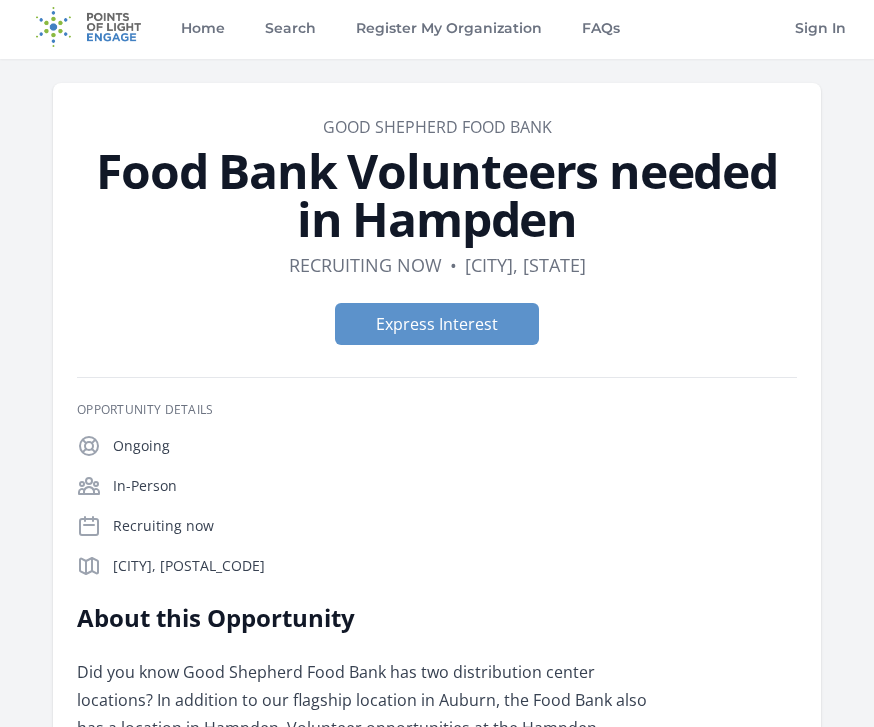 scroll, scrollTop: 0, scrollLeft: 0, axis: both 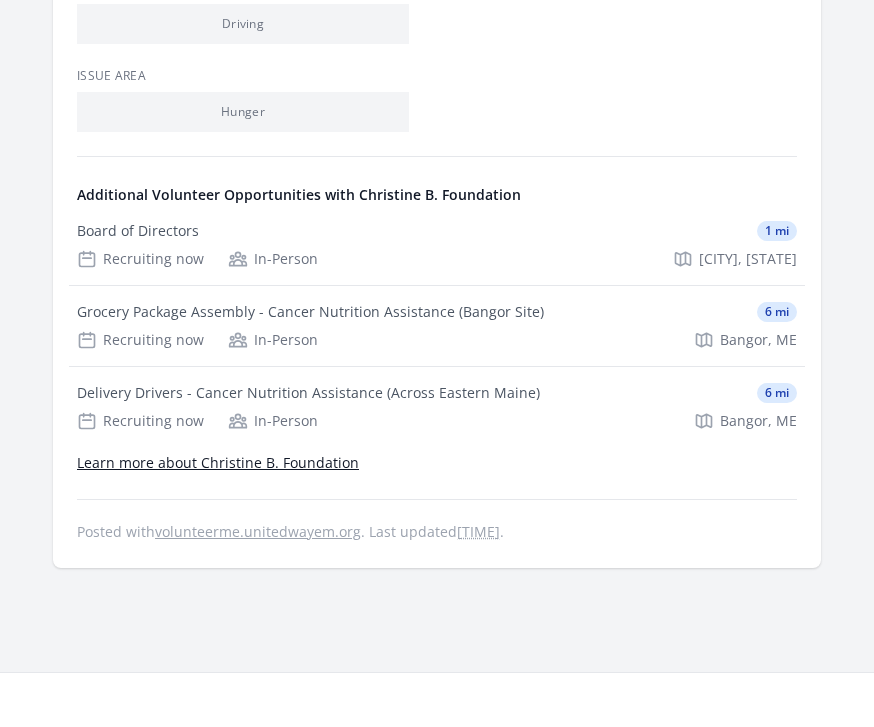 click on "Grocery Package Assembly  - Cancer Nutrition Assistance (Bangor Site)" at bounding box center (310, 312) 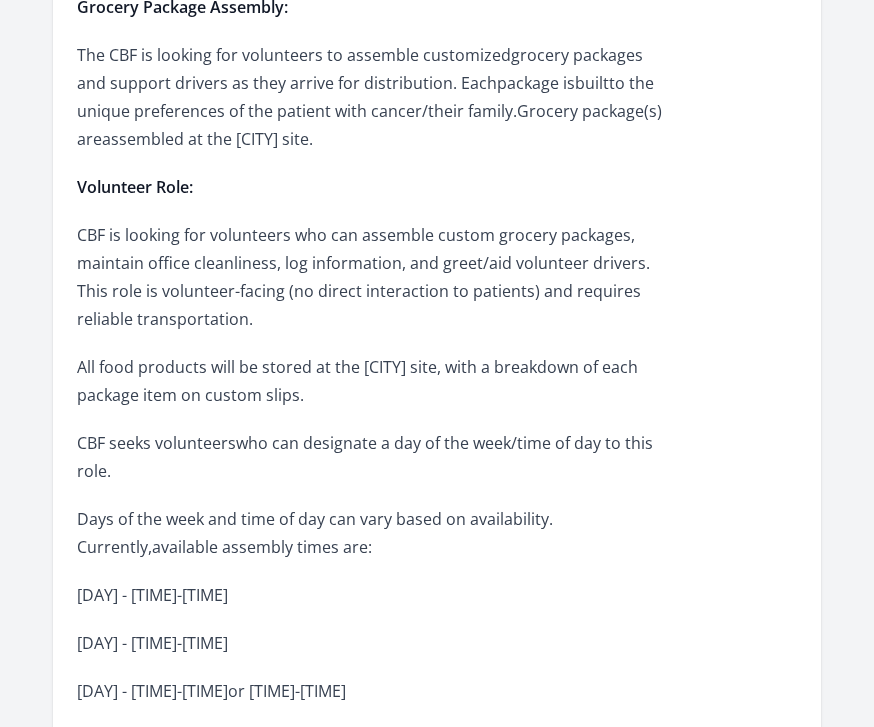 scroll, scrollTop: 1028, scrollLeft: 0, axis: vertical 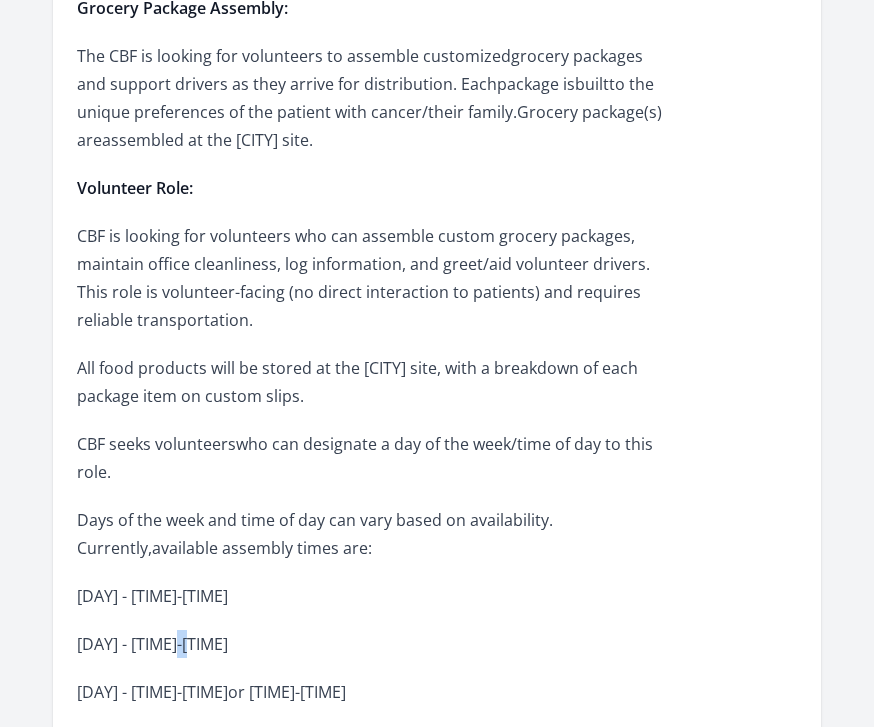 click on "The Christine B. Foundation is a [CITY]-based service-providing nonprofit, striving to build a community of support for those affected by cancer. The Cancer Nutrition Assistance program through CBF offers equitable access to grocery packages for patients with cancer, recent survivors, and their families.This program has supported 1300 Mainers across 250 towns thanks to hundreds of volunteers. This impact is equivalent to over 300,000 meals being delivered directly to patients with cancer. Thanks to 100+ volunteers working in various parts of this effort, CBF remains to keep this service at no cost to recipients. Grocery Package Assembly: Volunteer Role: All food products will be stored at the [CITY] site, with a breakdown of each package item on custom slips. CBF seeks volunteerswho can designate a day of the week/time of day to this role. [DAY] - [TIME]-[TIME]" at bounding box center (437, 167) 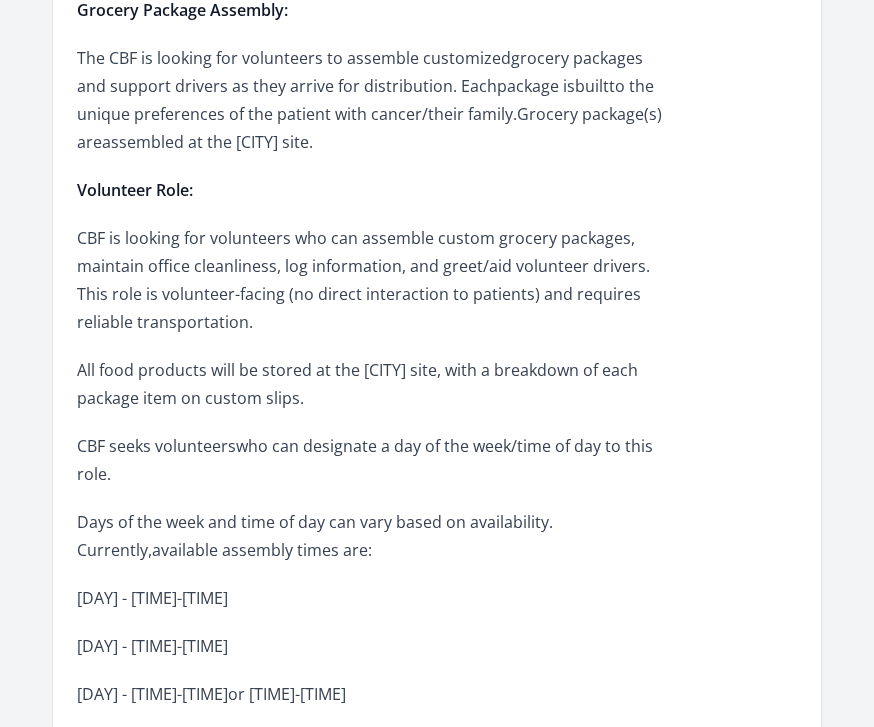 click on "[DAY] - [TIME]-[TIME]" at bounding box center [369, 646] 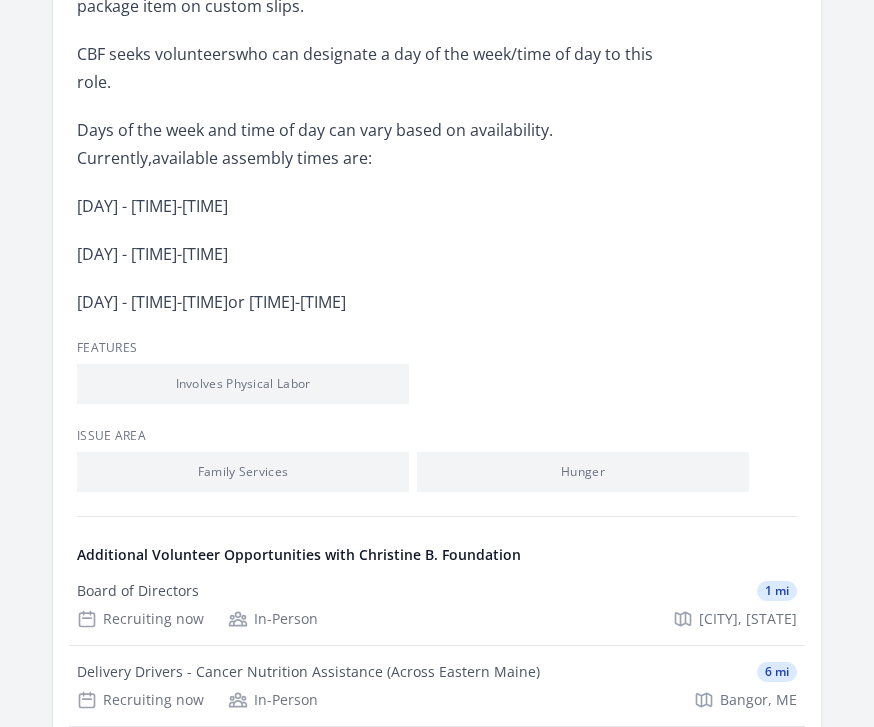scroll, scrollTop: 1419, scrollLeft: 0, axis: vertical 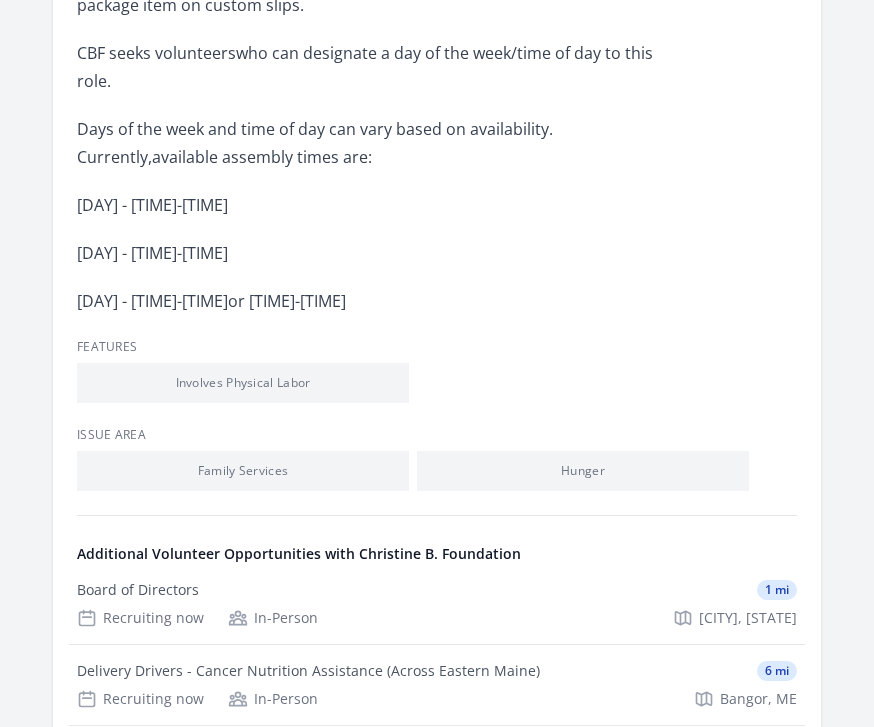 click on "Involves Physical Labor" at bounding box center (243, 384) 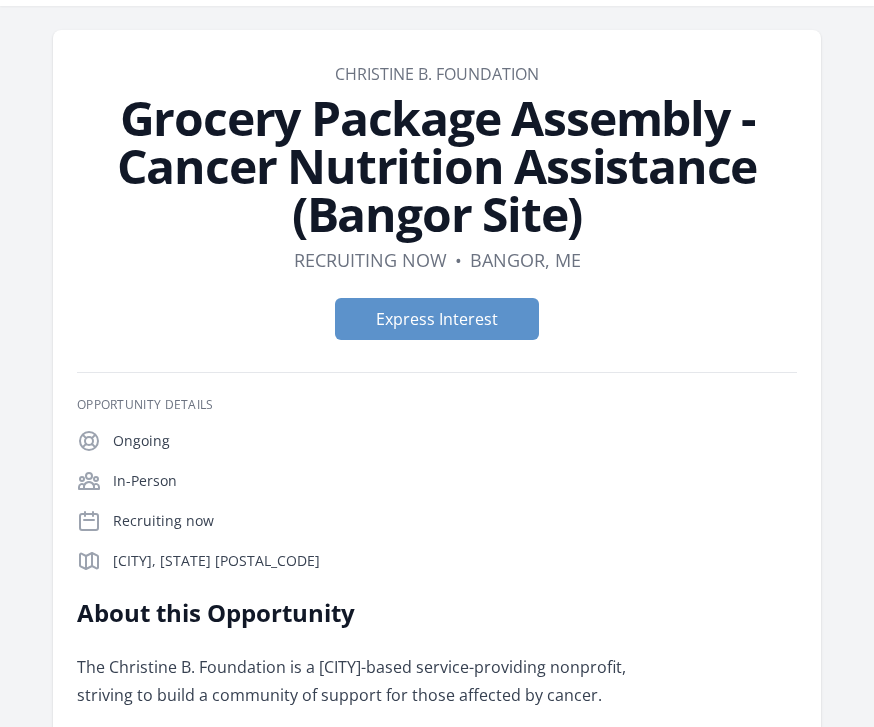 scroll, scrollTop: 56, scrollLeft: 0, axis: vertical 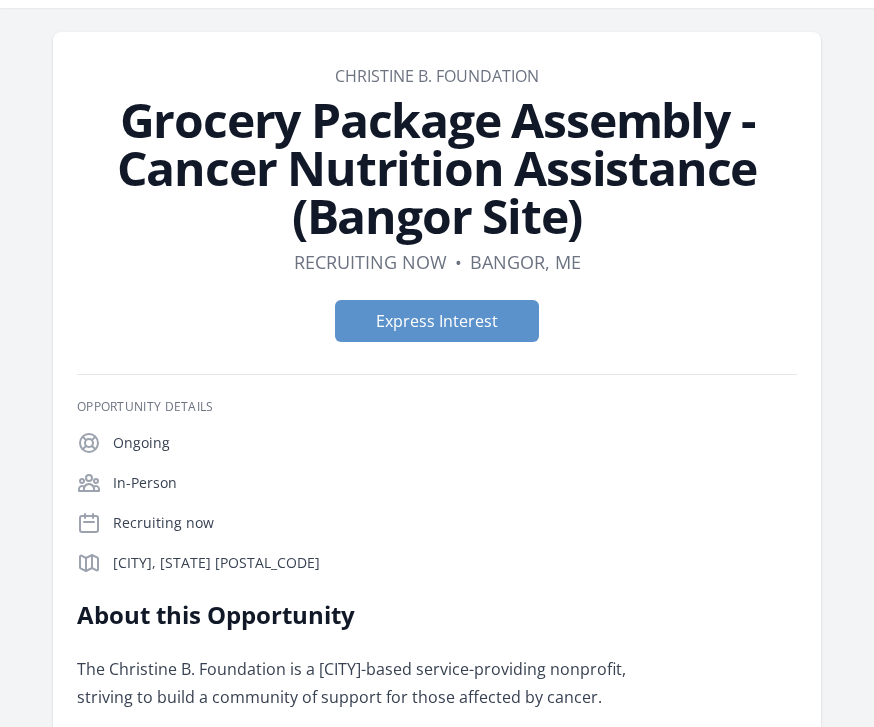 click on "Express Interest" at bounding box center [437, 321] 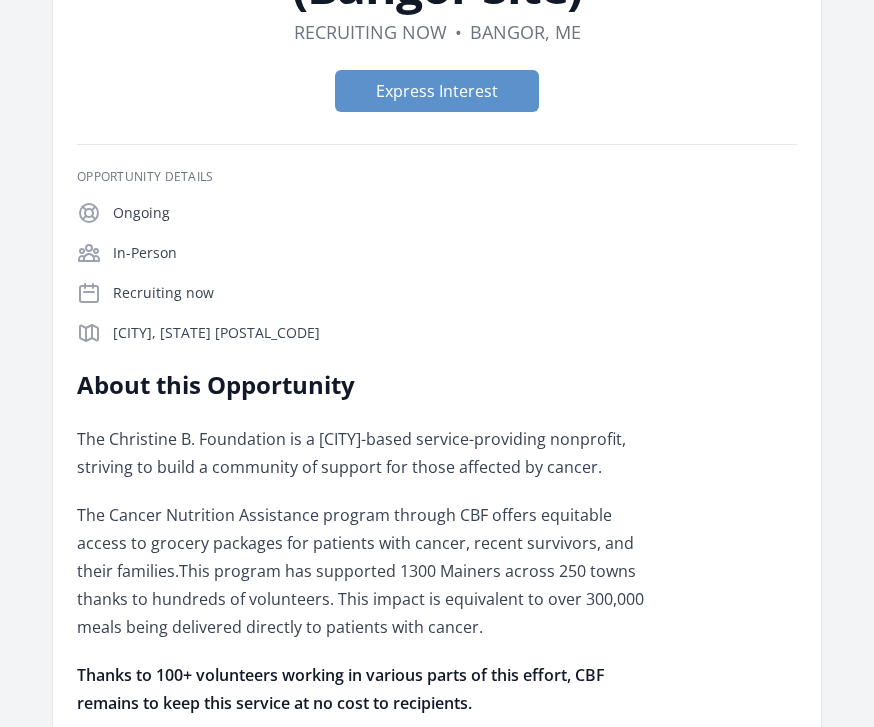scroll, scrollTop: 0, scrollLeft: 0, axis: both 